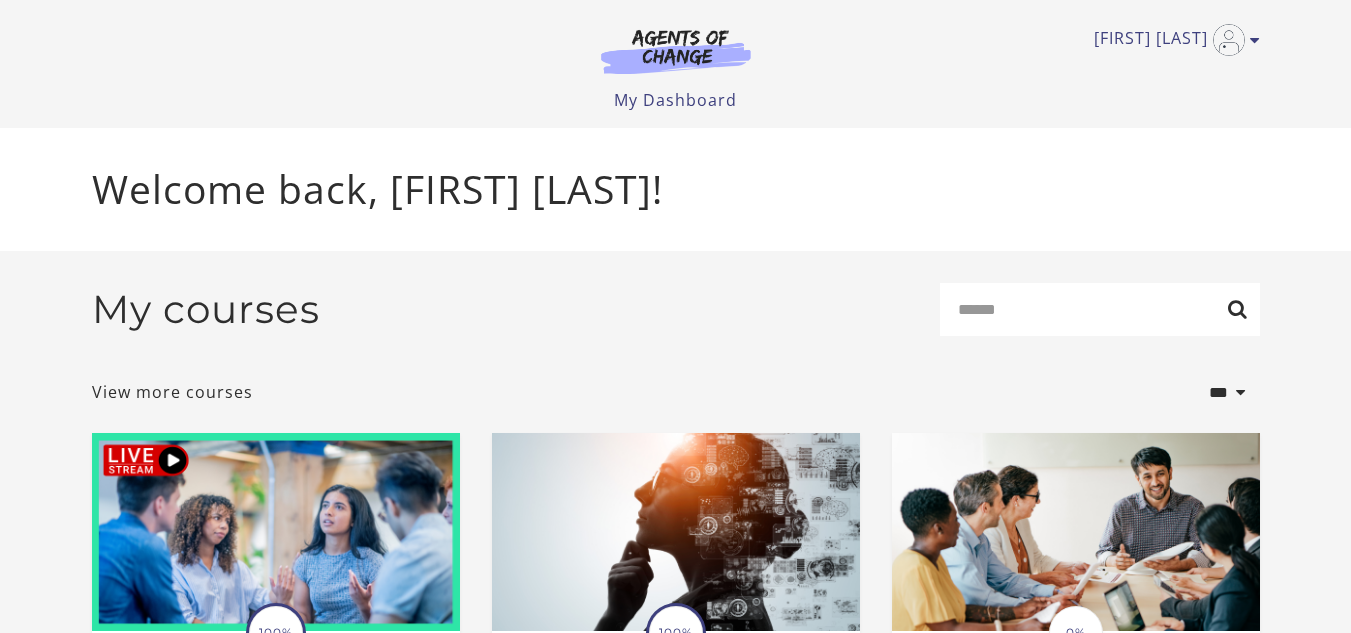 scroll, scrollTop: 0, scrollLeft: 0, axis: both 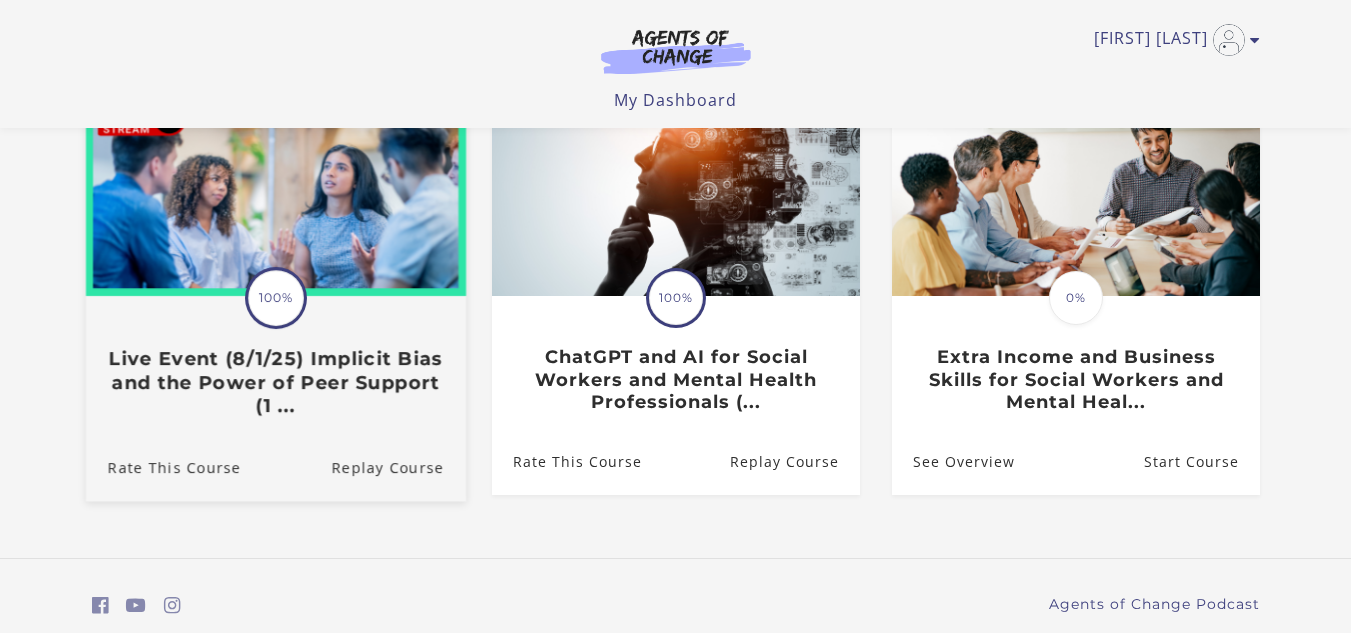 click on "Translation missing: en.liquid.partials.dashboard_course_card.progress_description: 100%
100%" at bounding box center (276, 298) 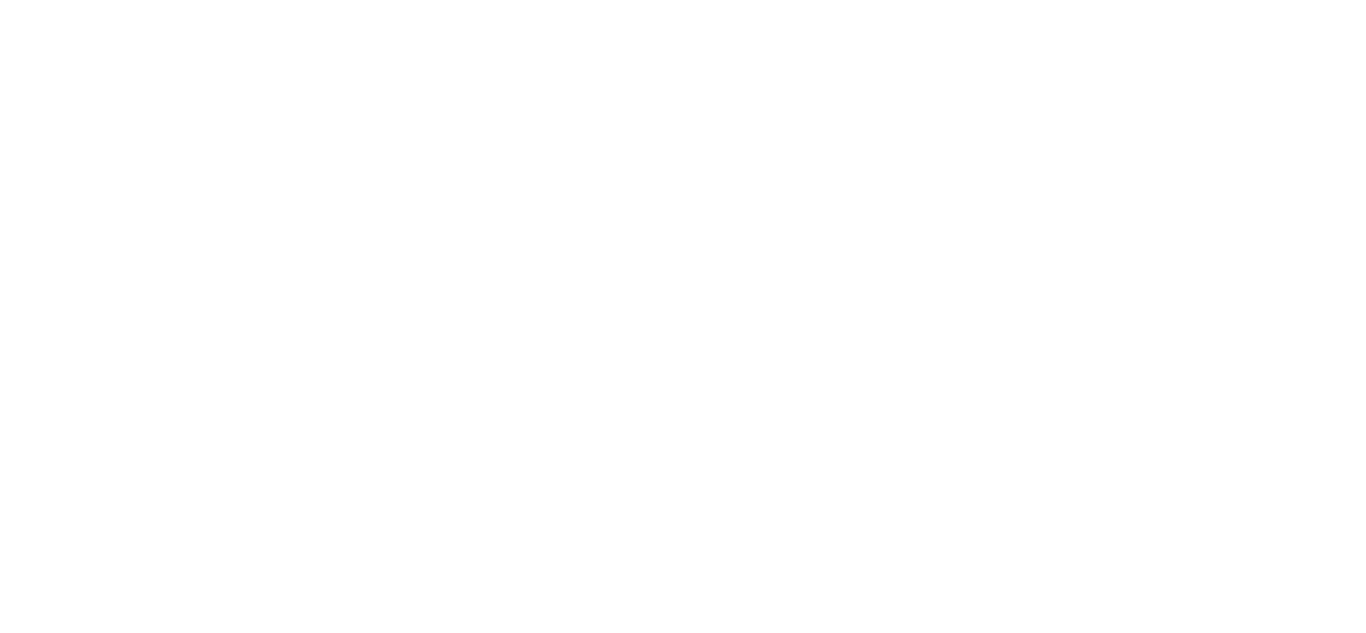 scroll, scrollTop: 0, scrollLeft: 0, axis: both 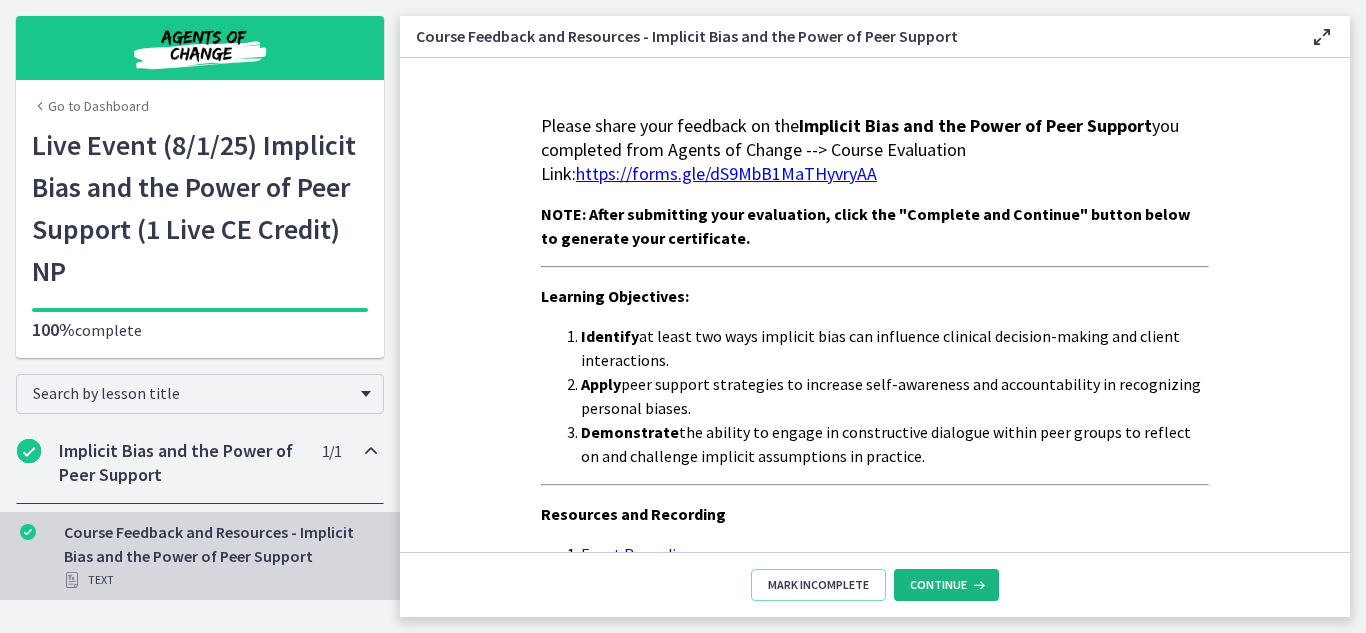 click on "Continue" at bounding box center (946, 585) 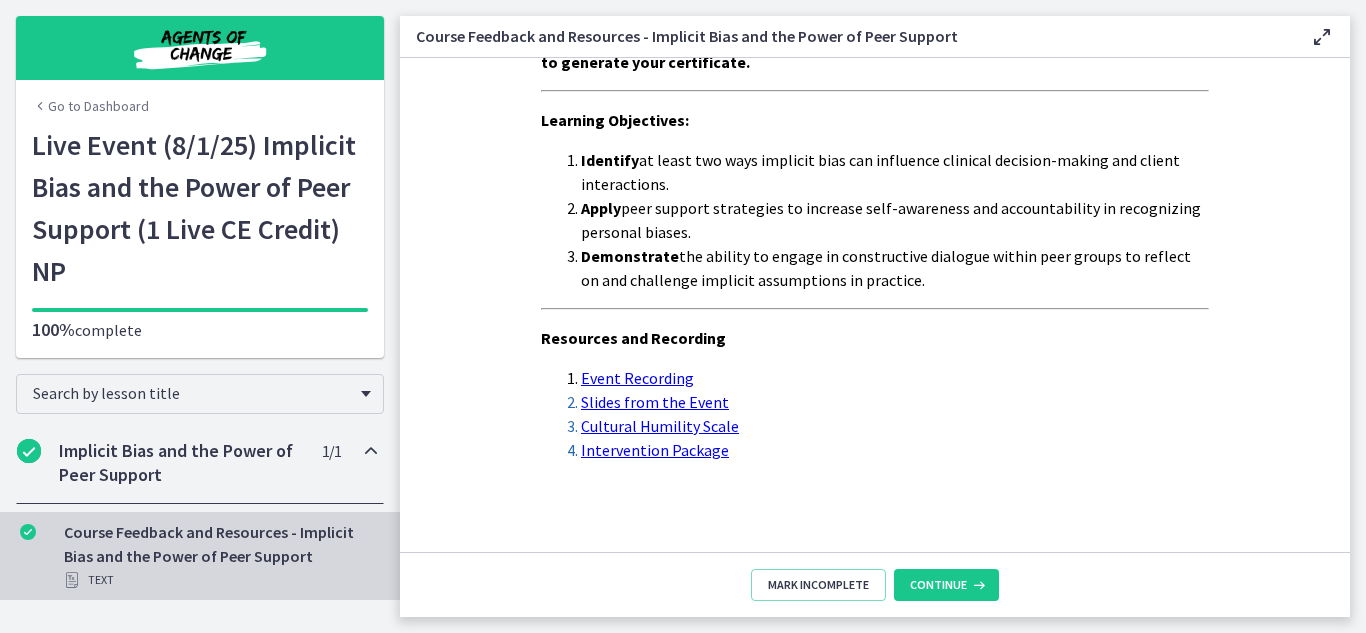 scroll, scrollTop: 182, scrollLeft: 0, axis: vertical 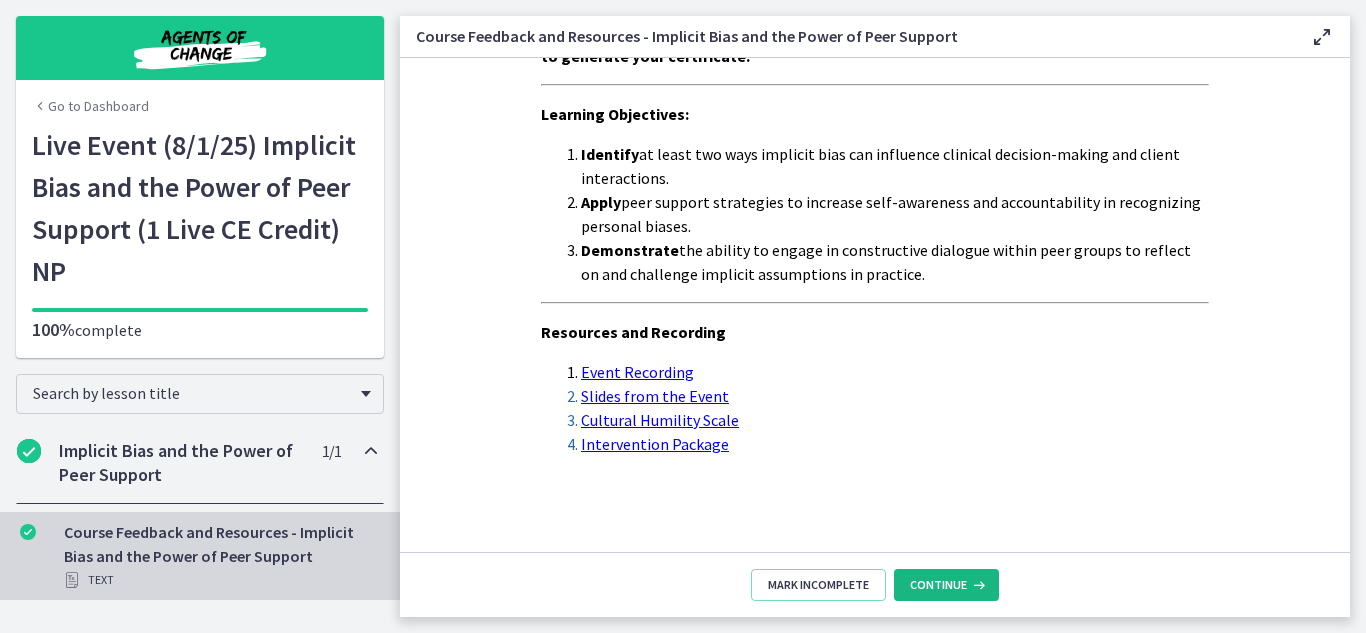 click at bounding box center (977, 585) 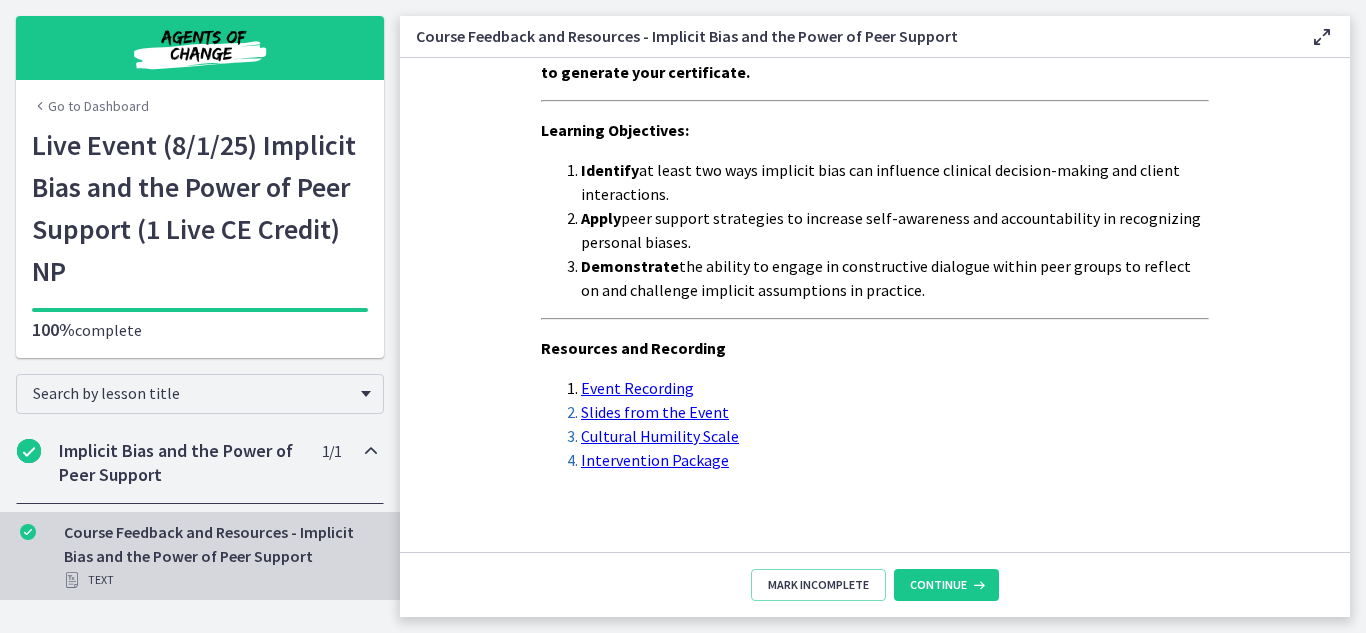 scroll, scrollTop: 182, scrollLeft: 0, axis: vertical 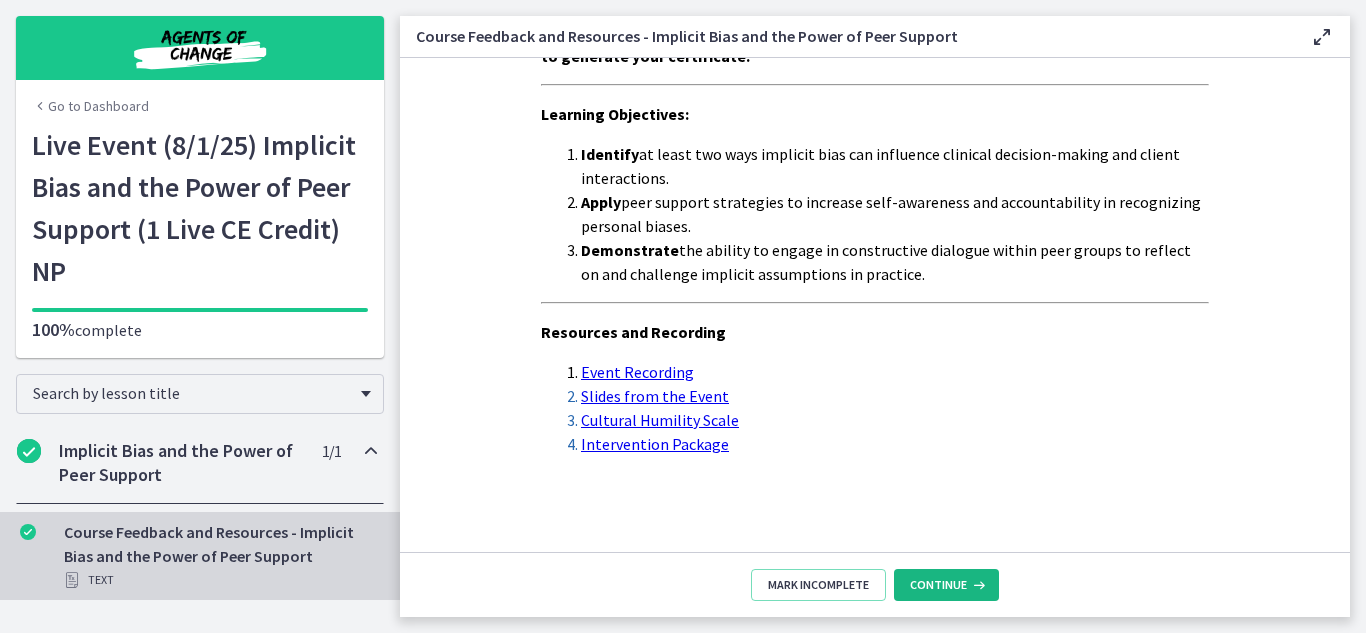 click on "Continue" at bounding box center (938, 585) 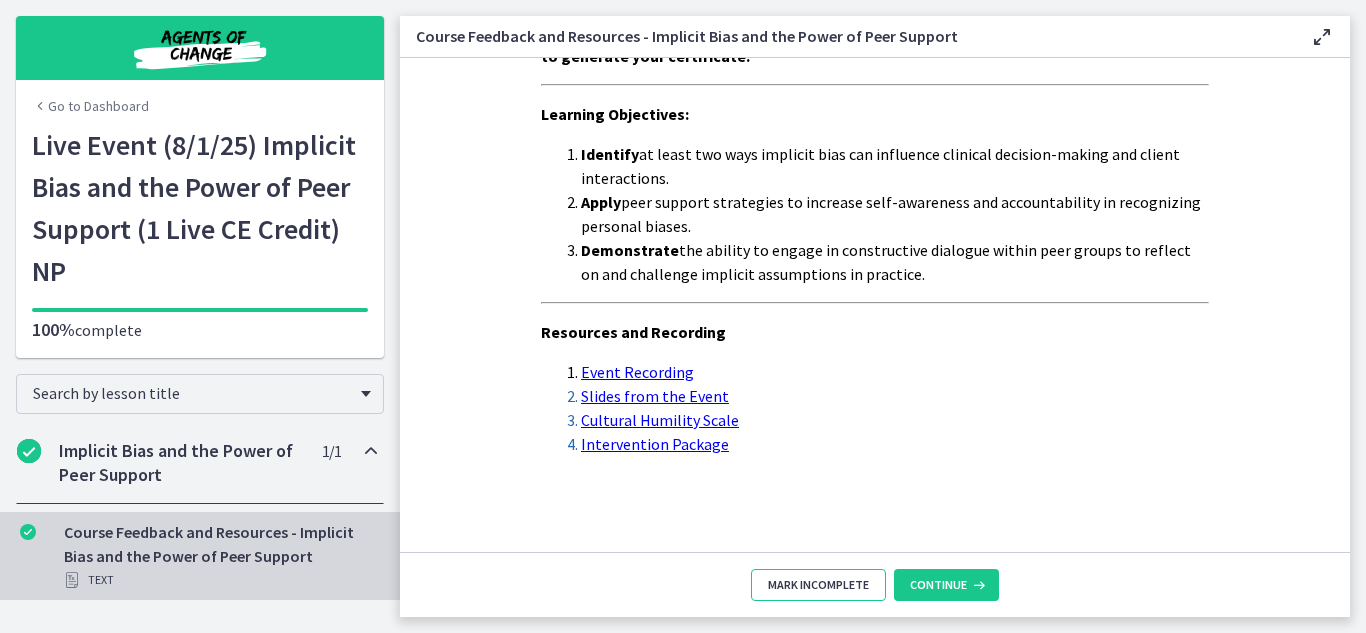 click on "Mark Incomplete" at bounding box center [818, 585] 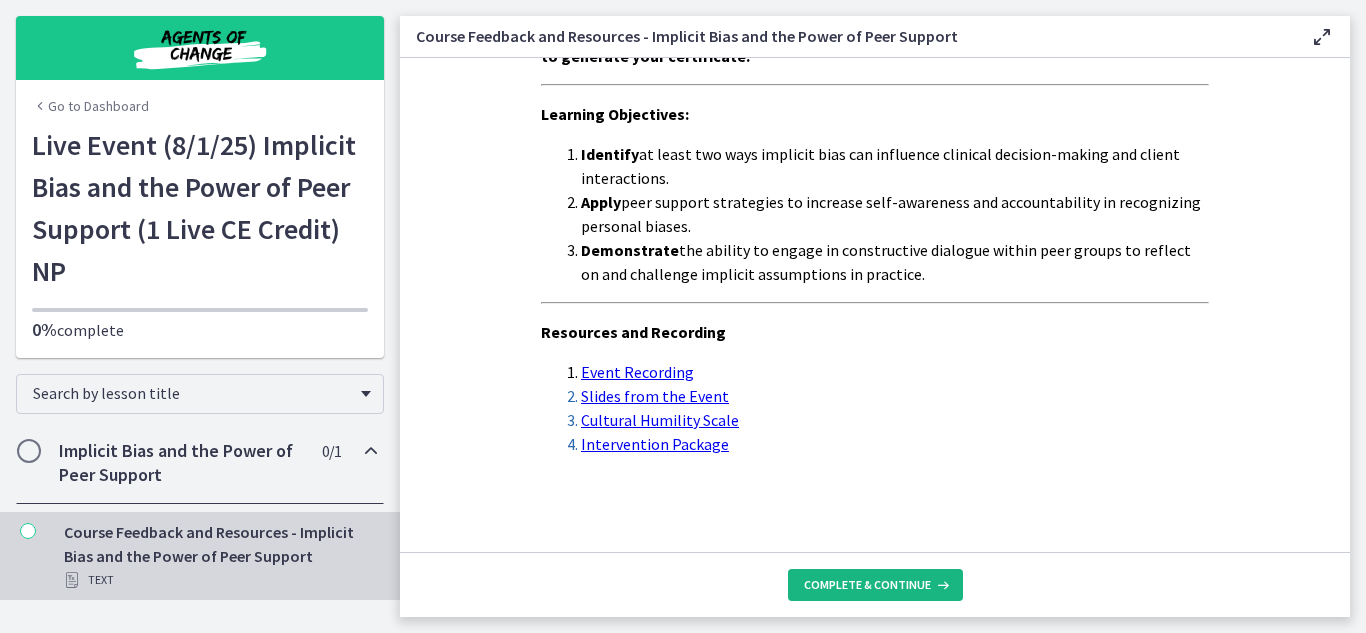 click on "Complete & continue" at bounding box center [867, 585] 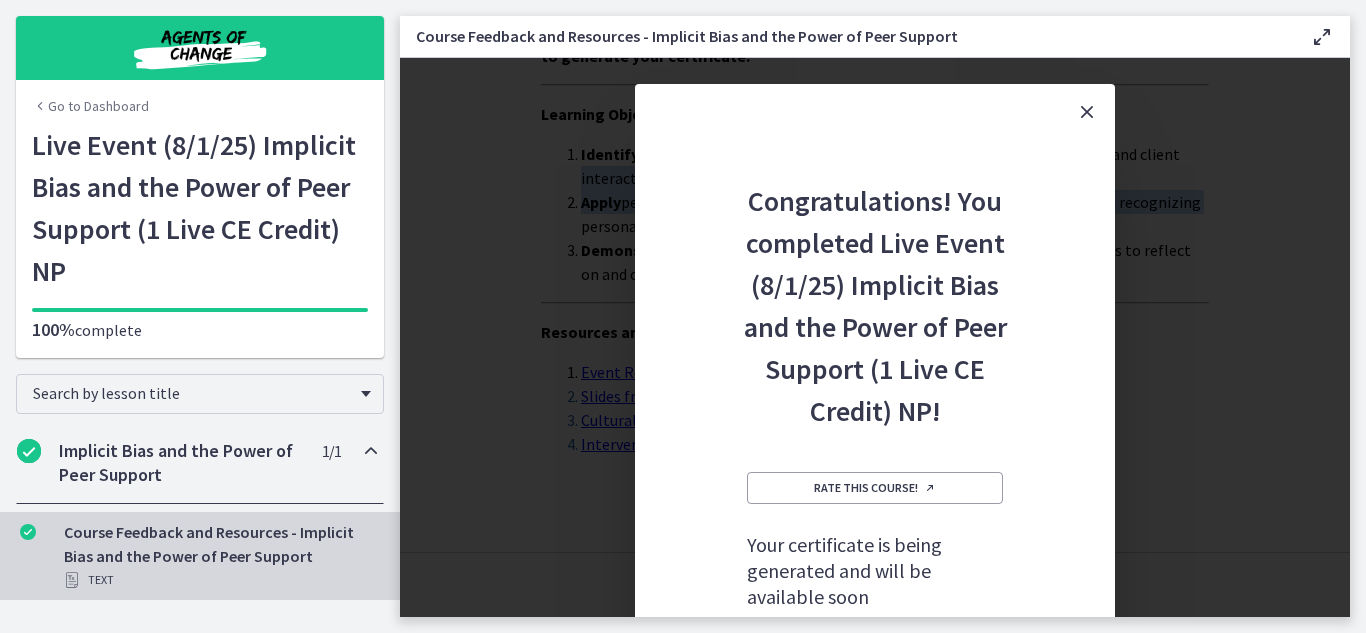 drag, startPoint x: 1359, startPoint y: 151, endPoint x: 1351, endPoint y: 185, distance: 34.928497 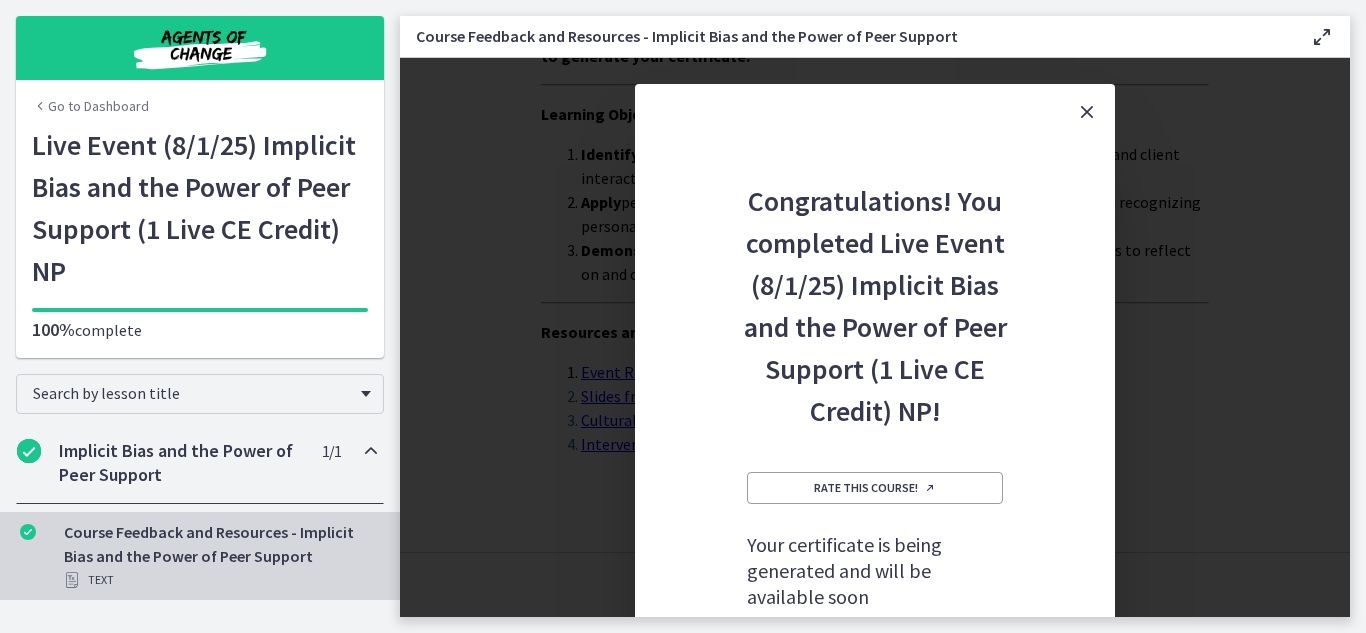 drag, startPoint x: 1365, startPoint y: 468, endPoint x: 1292, endPoint y: 504, distance: 81.394104 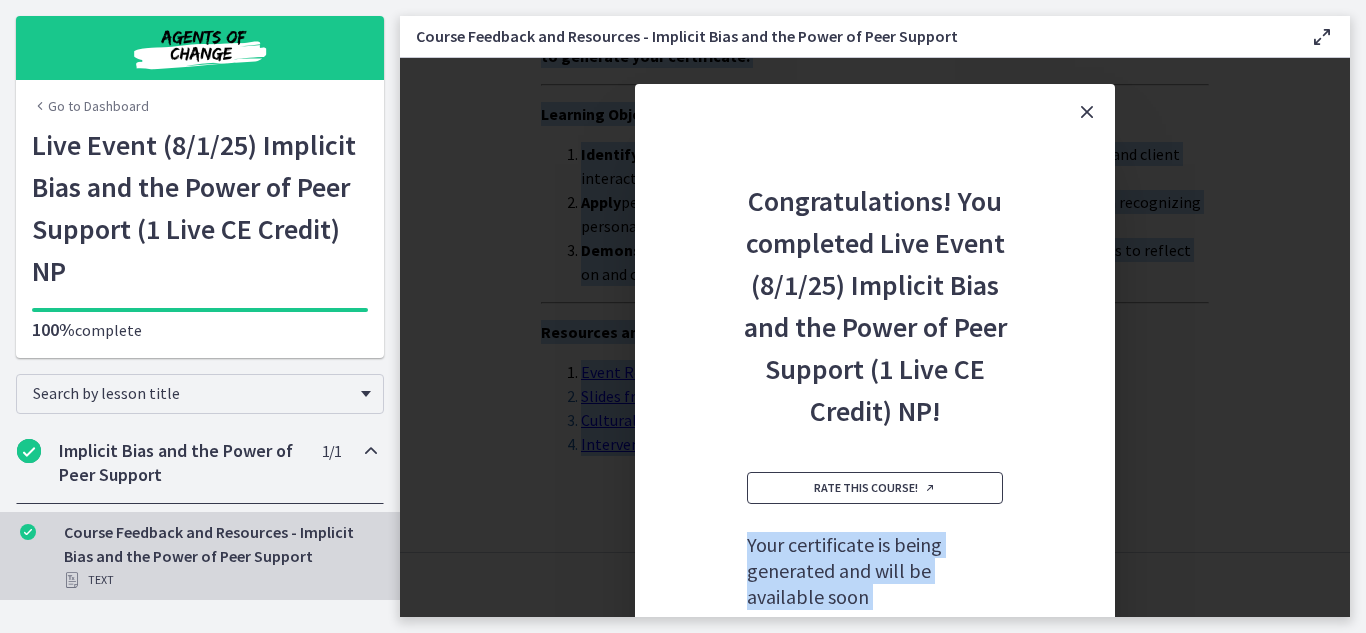 click on "Rate this course!" at bounding box center [875, 488] 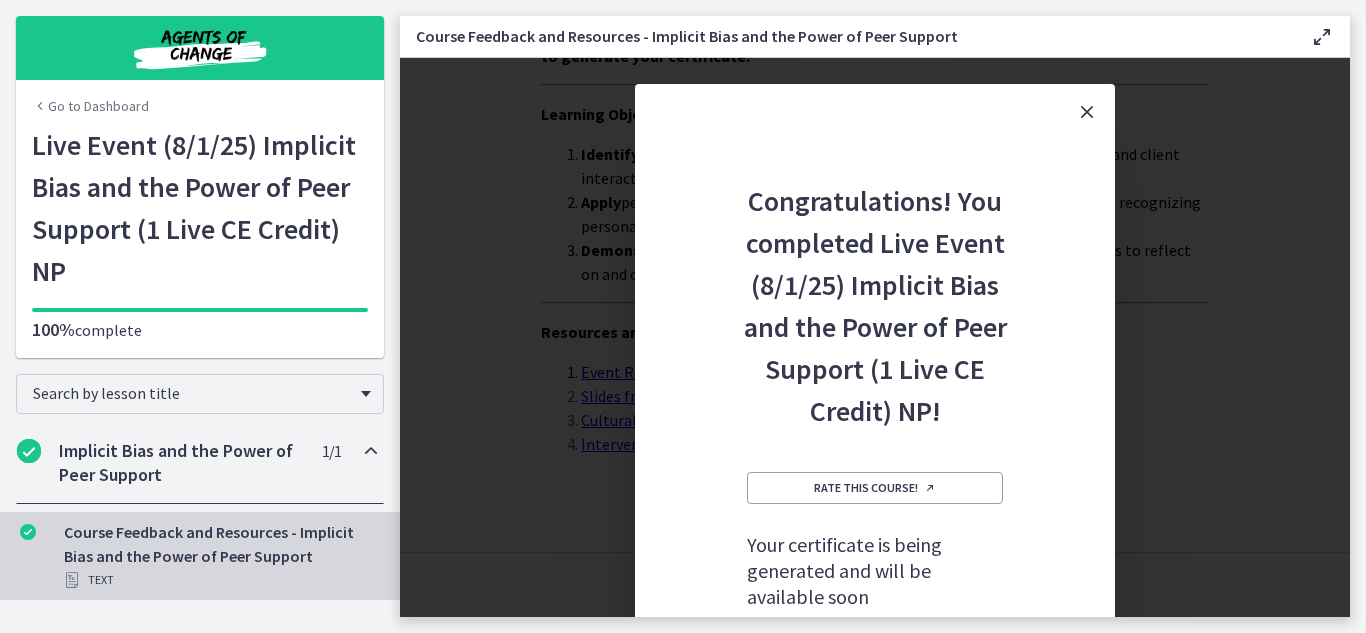click on "Congratulations! You completed Live Event (8/1/25) Implicit Bias and the Power of Peer Support (1 Live CE Credit) NP!
Rate this course!
Your certificate is being generated and will be available soon
Go to My Account > Certificates" at bounding box center [875, 449] 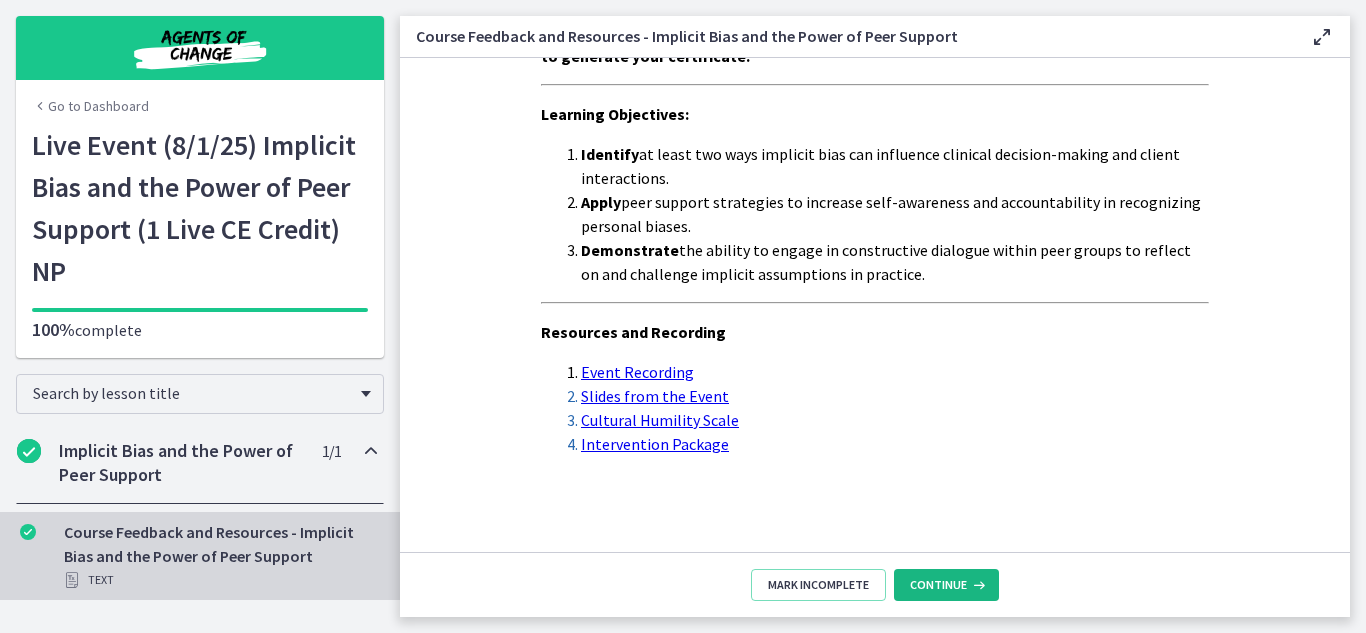 click at bounding box center [977, 585] 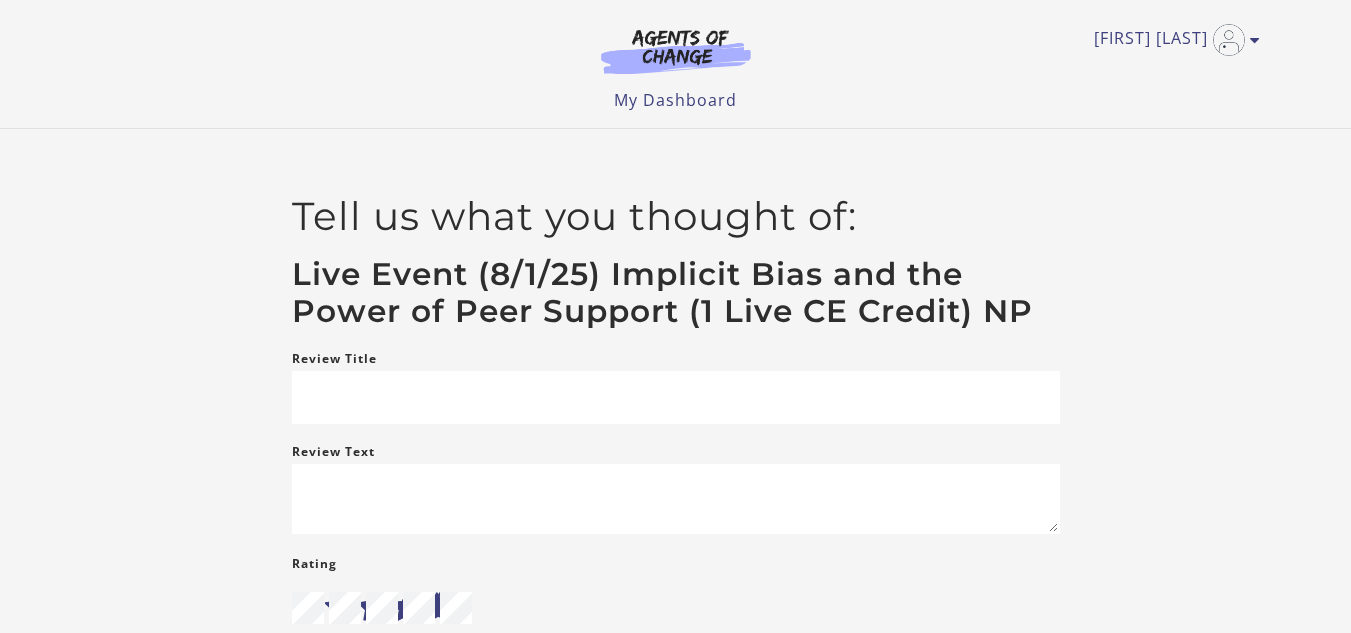 scroll, scrollTop: 0, scrollLeft: 0, axis: both 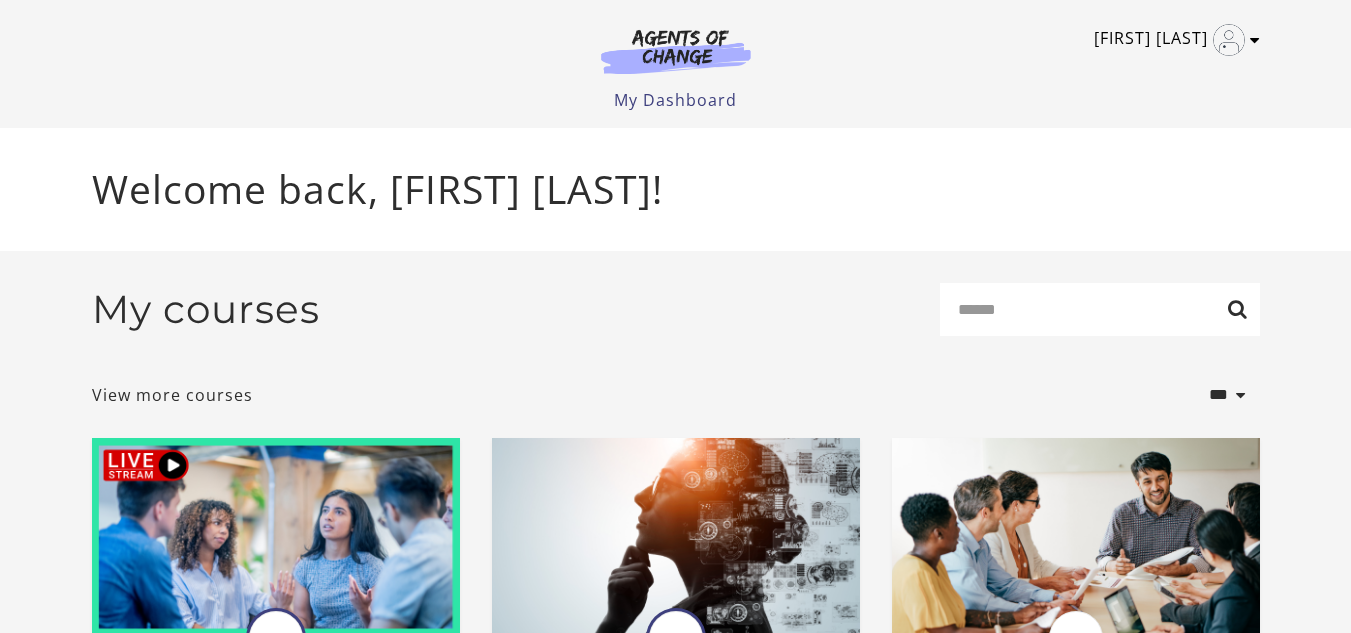 click at bounding box center [1255, 40] 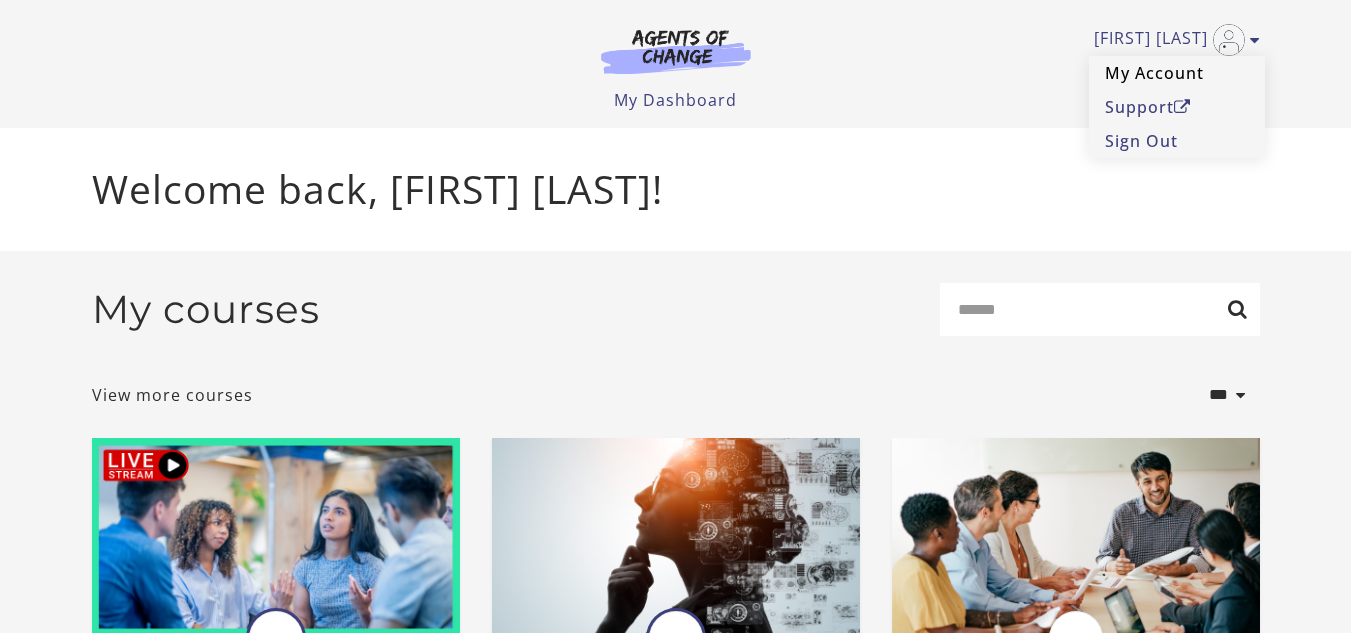 click on "My Account" at bounding box center (1177, 73) 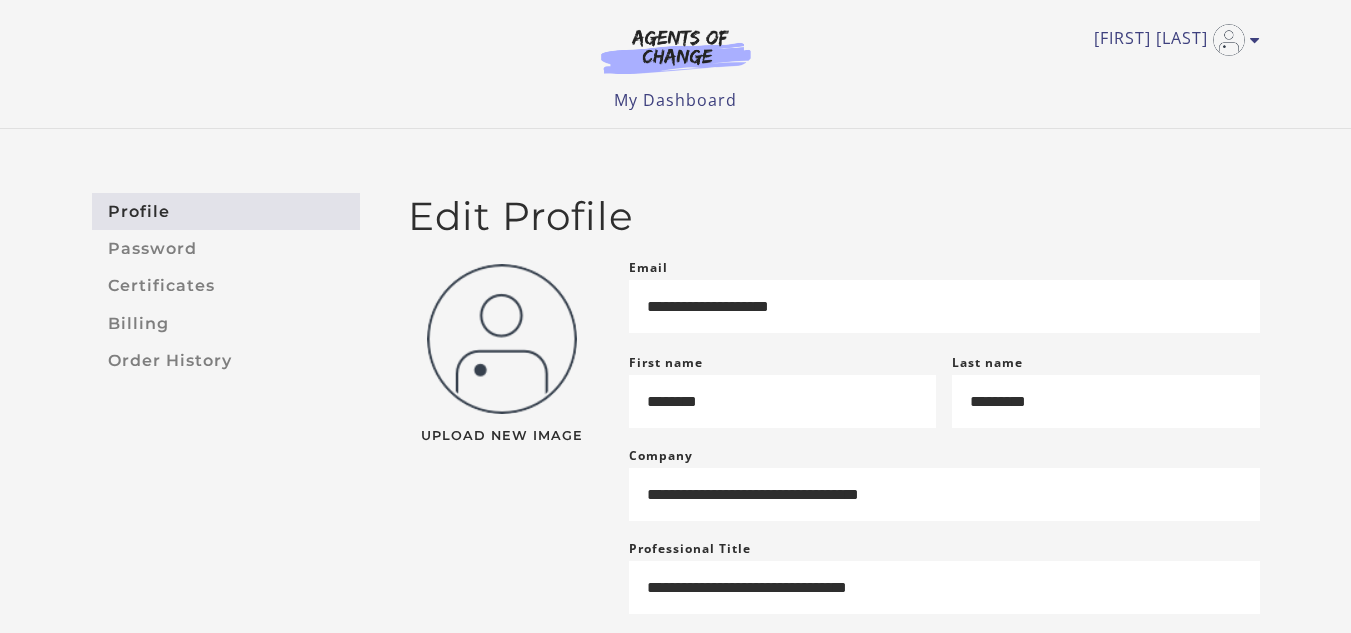 scroll, scrollTop: 0, scrollLeft: 0, axis: both 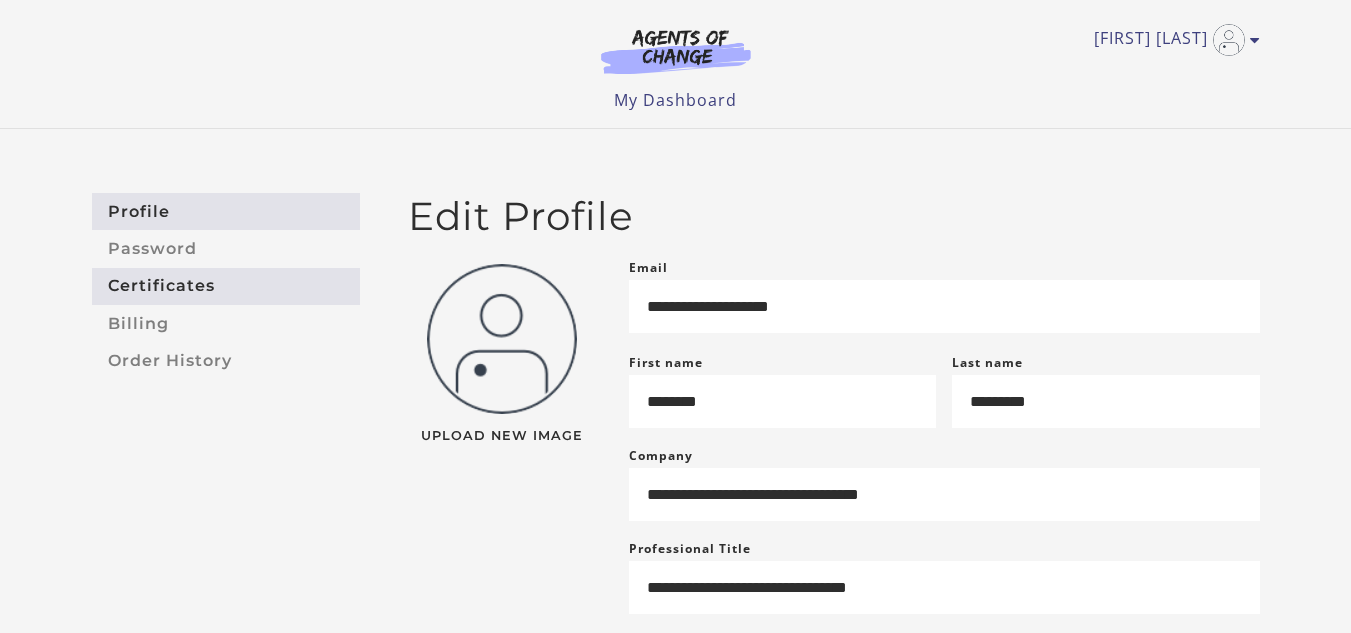 click on "Certificates" at bounding box center (226, 286) 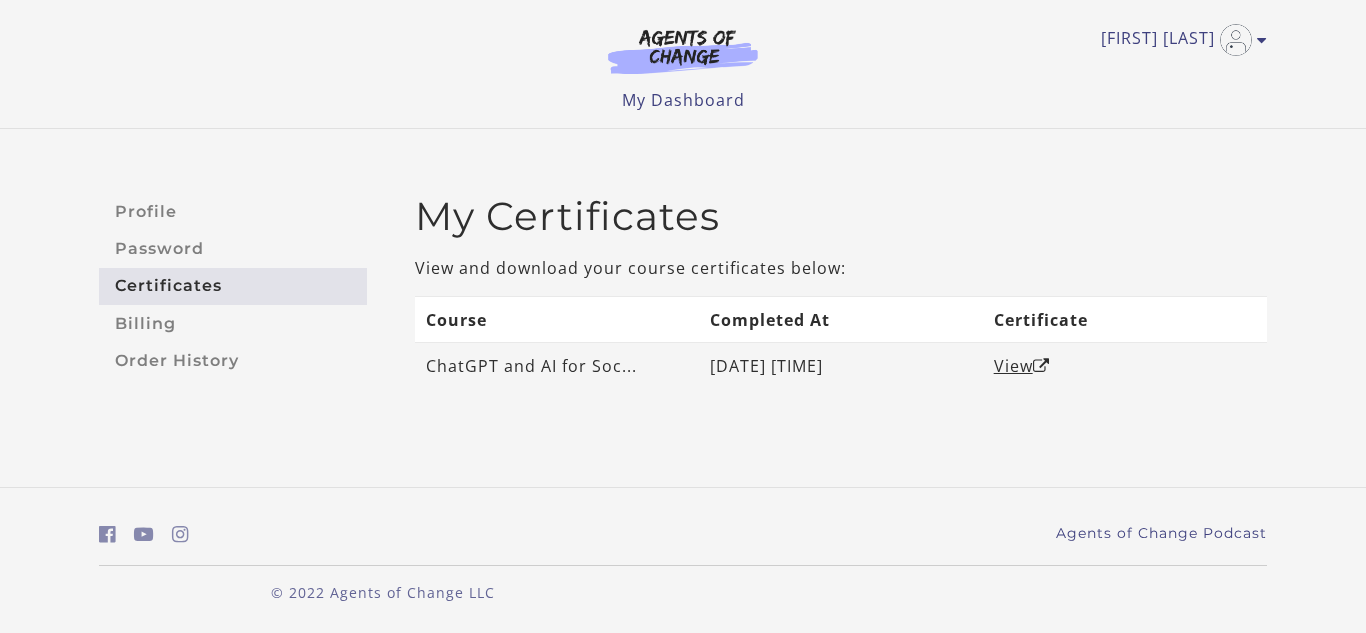 scroll, scrollTop: 0, scrollLeft: 0, axis: both 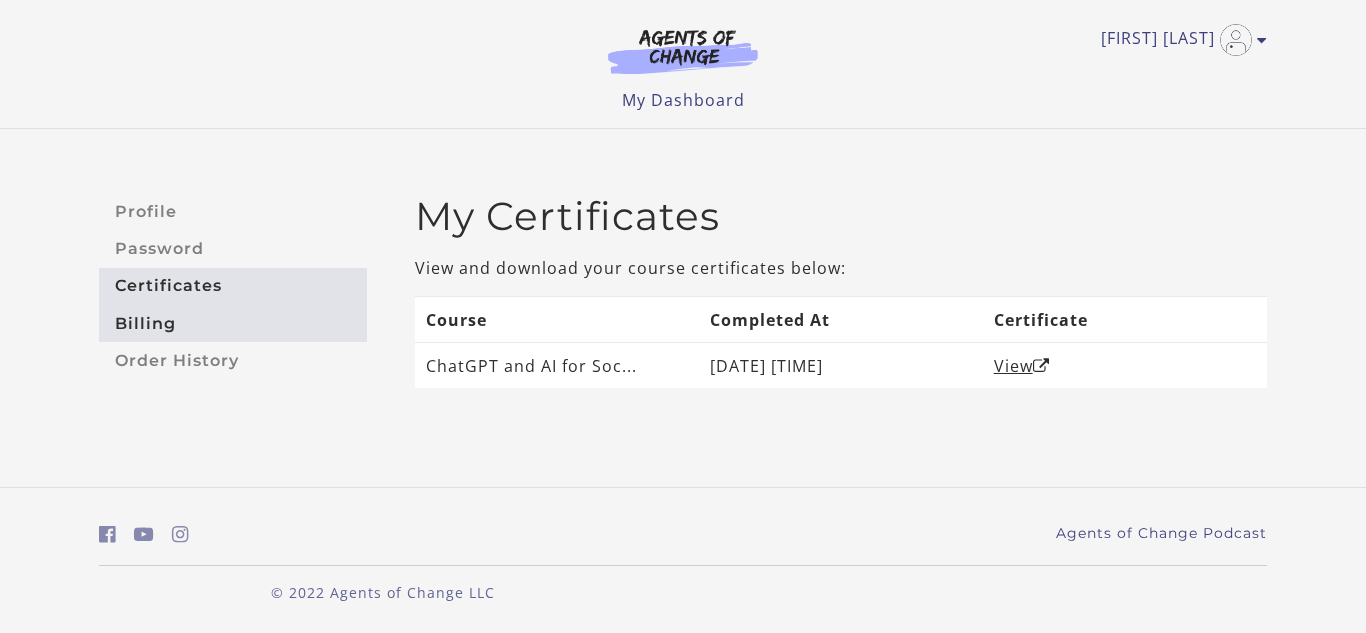 click on "Billing" at bounding box center [233, 323] 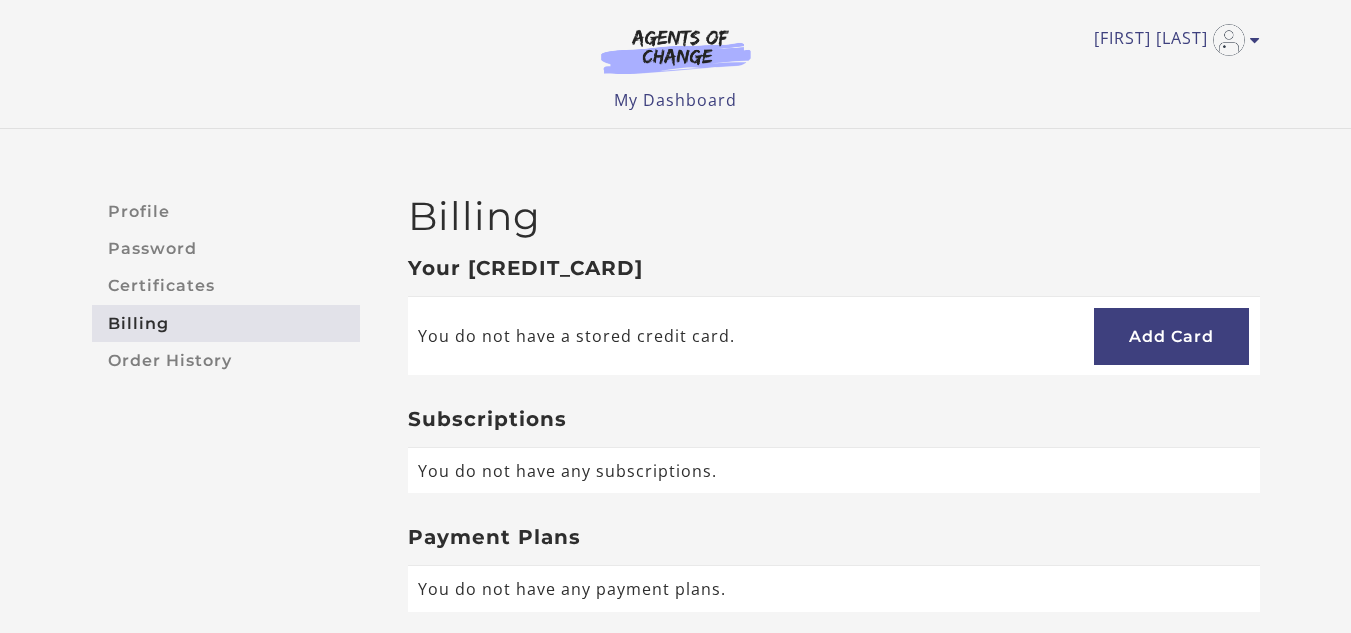 scroll, scrollTop: 0, scrollLeft: 0, axis: both 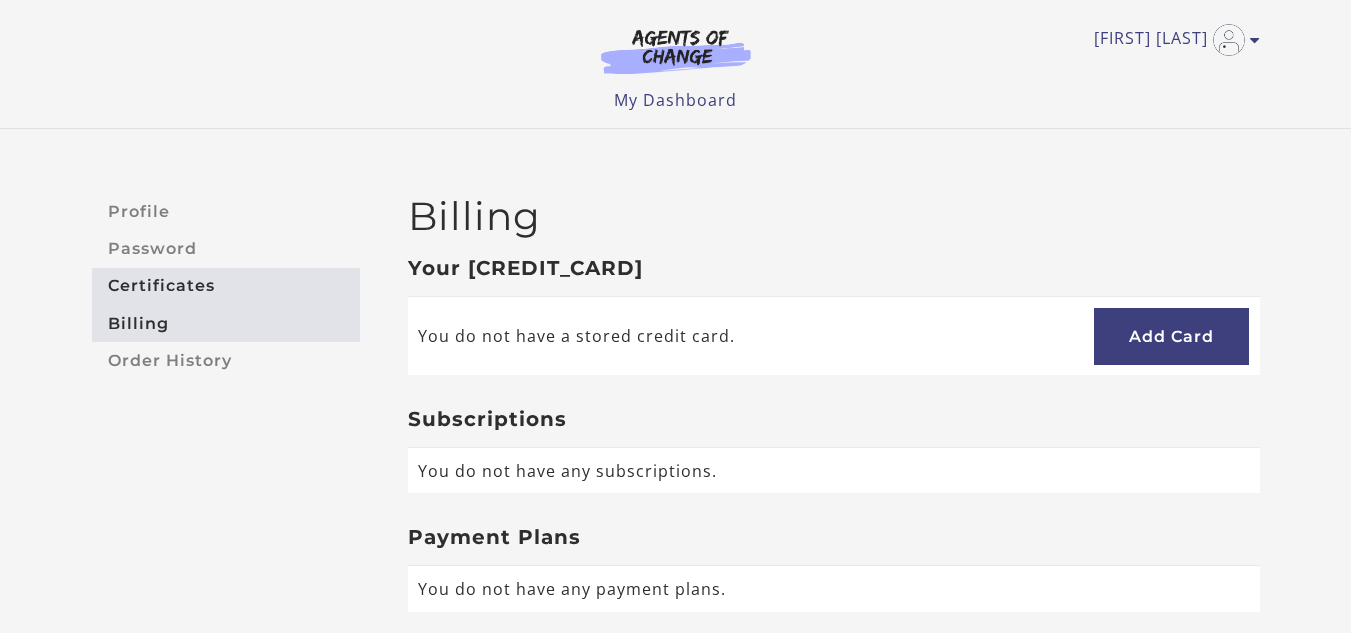 click on "Certificates" at bounding box center [226, 286] 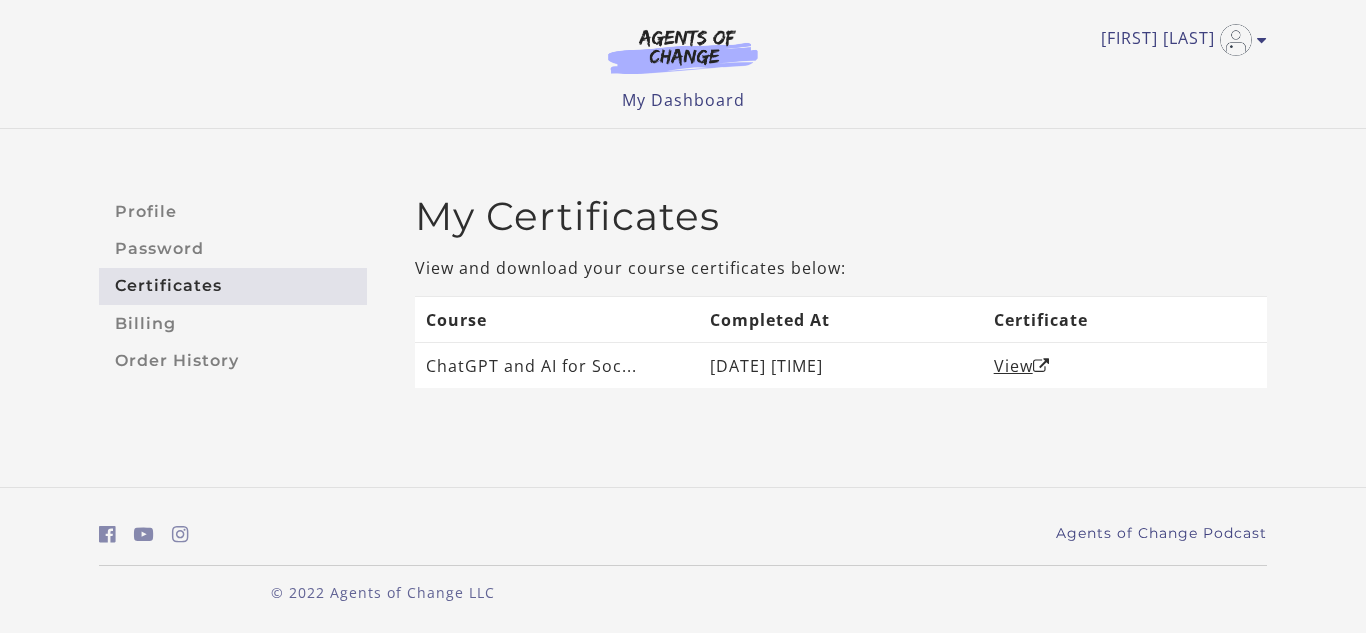 scroll, scrollTop: 0, scrollLeft: 0, axis: both 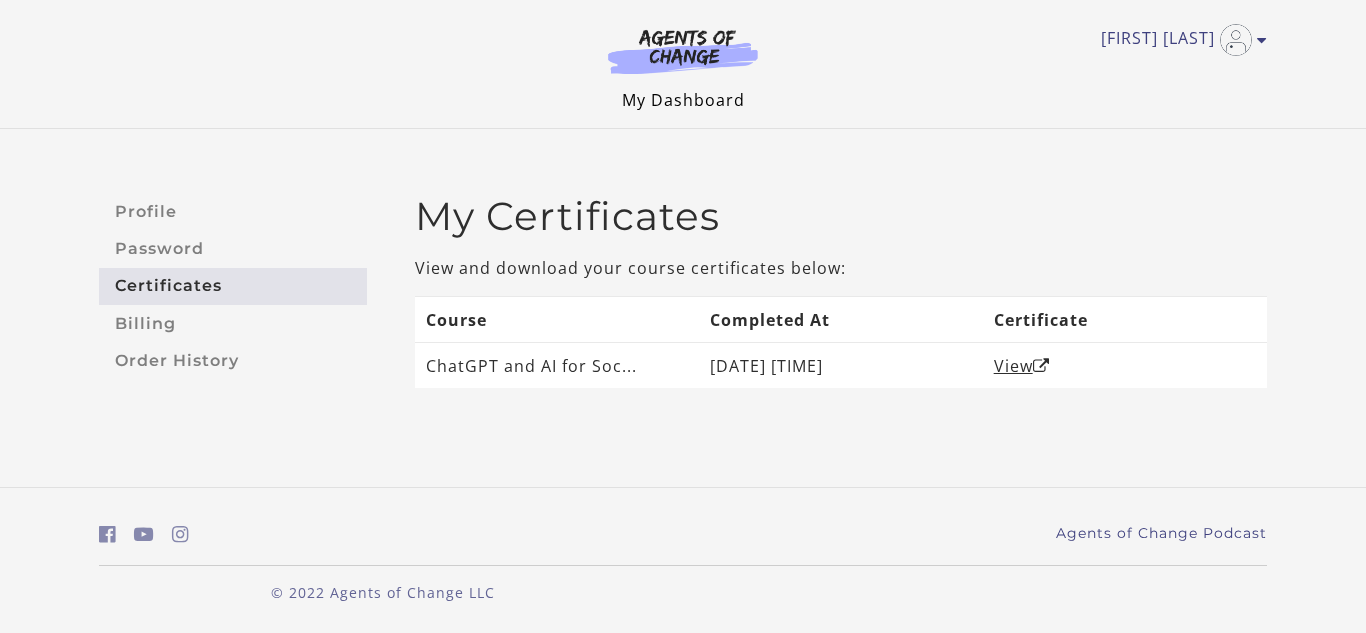 click on "My Dashboard" at bounding box center (683, 100) 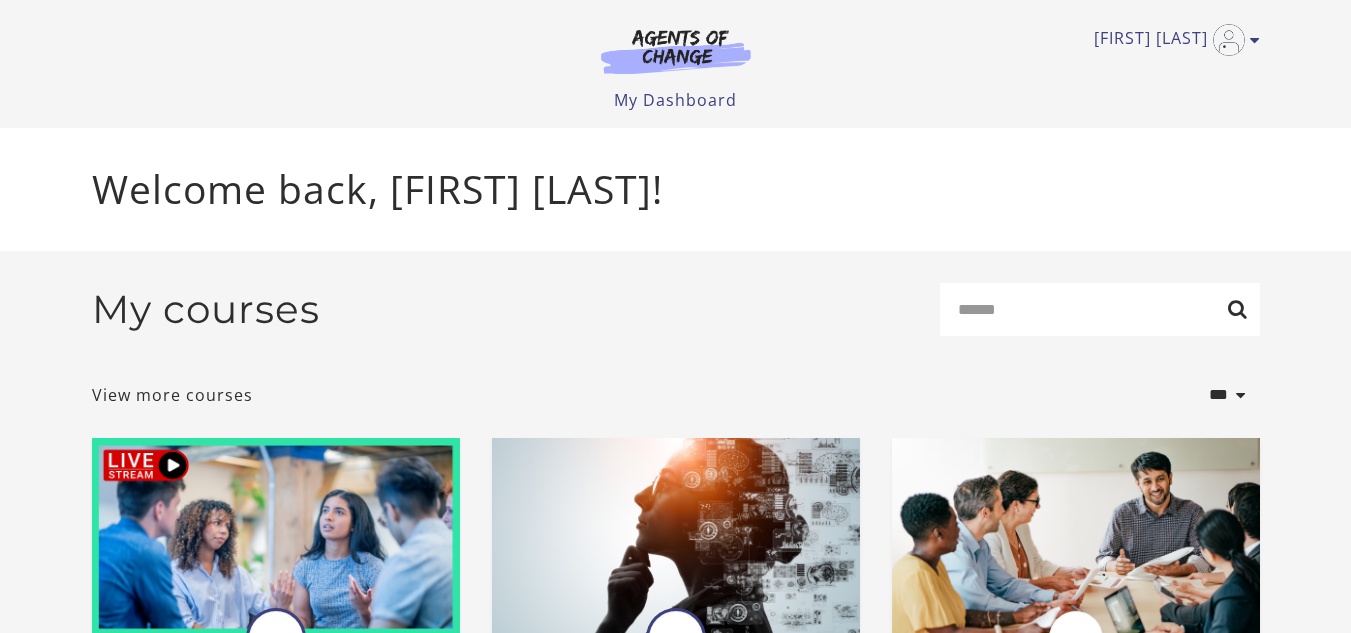 scroll, scrollTop: 0, scrollLeft: 0, axis: both 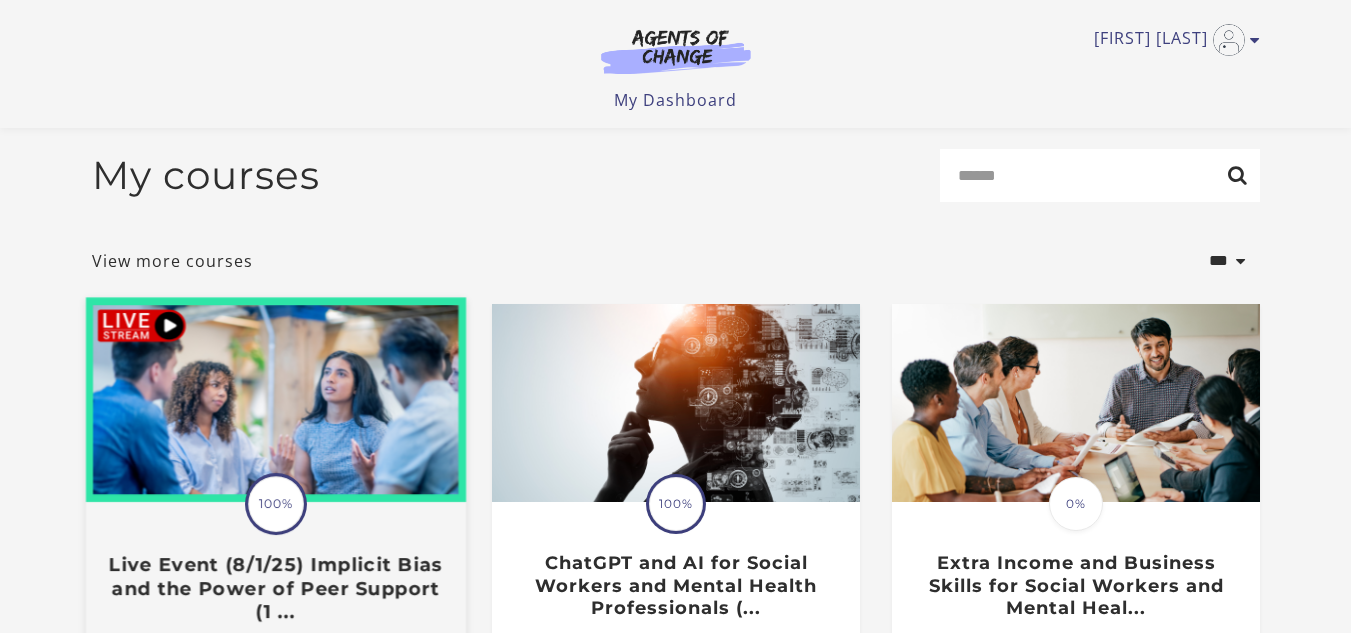 click at bounding box center (275, 399) 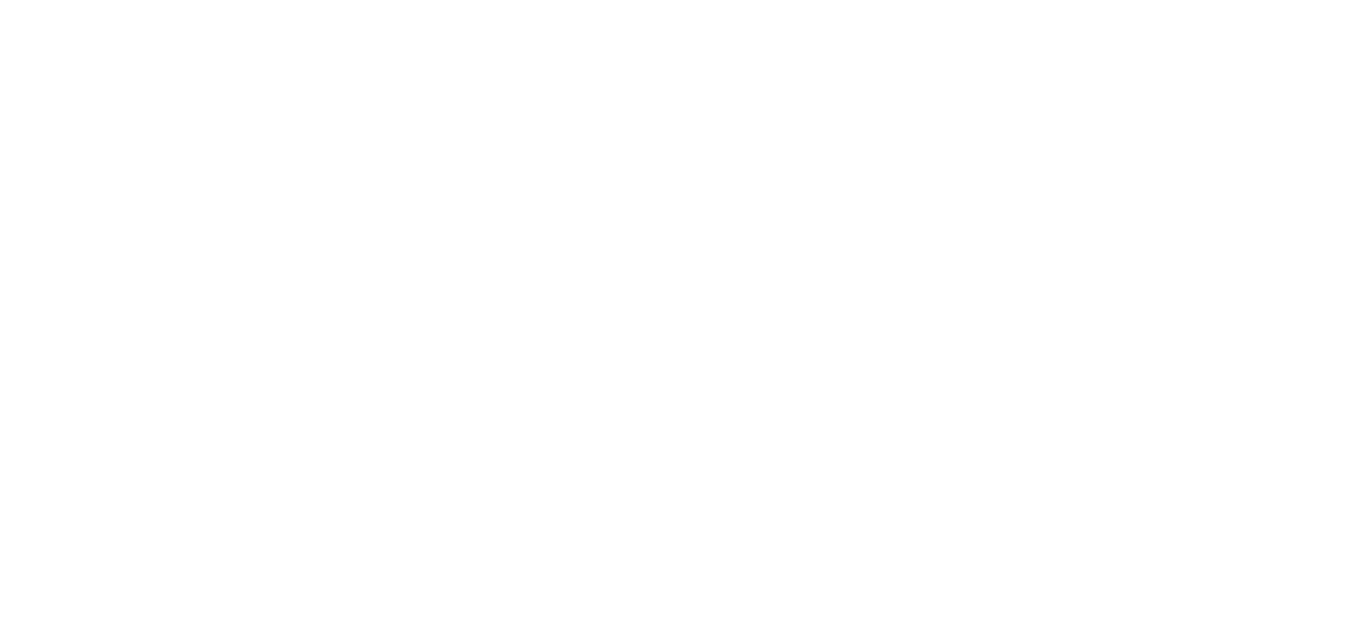 scroll, scrollTop: 0, scrollLeft: 0, axis: both 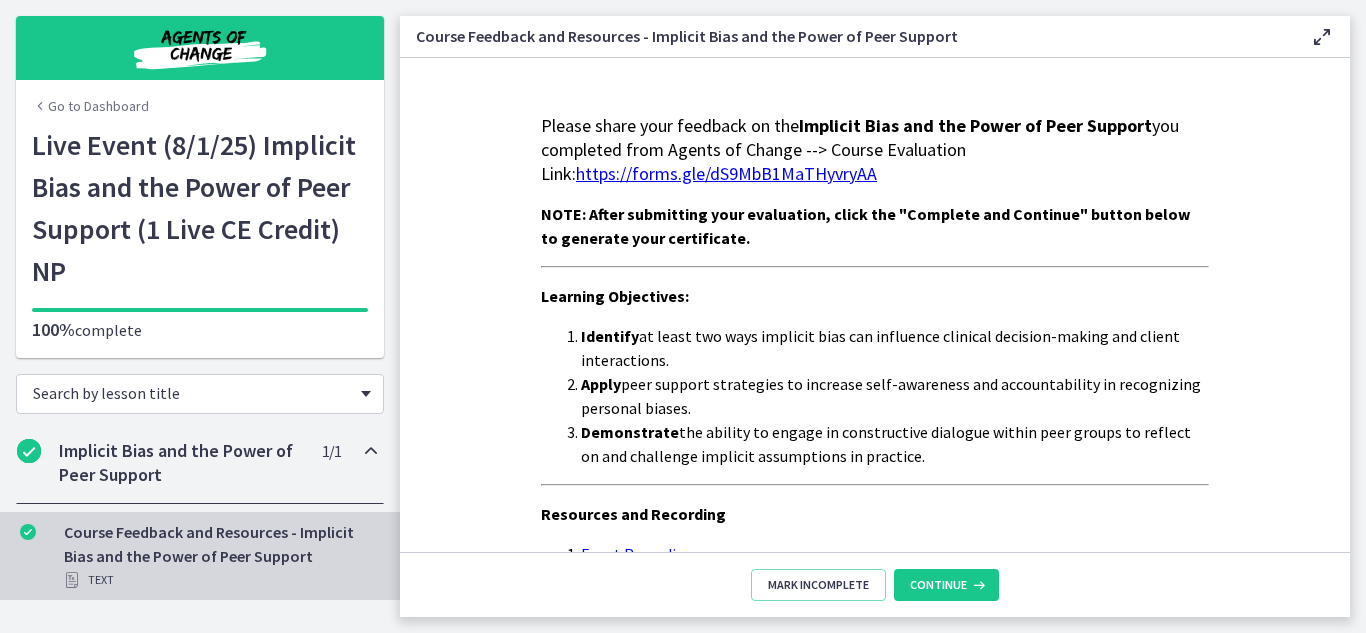 click on "Search by lesson title" at bounding box center [192, 393] 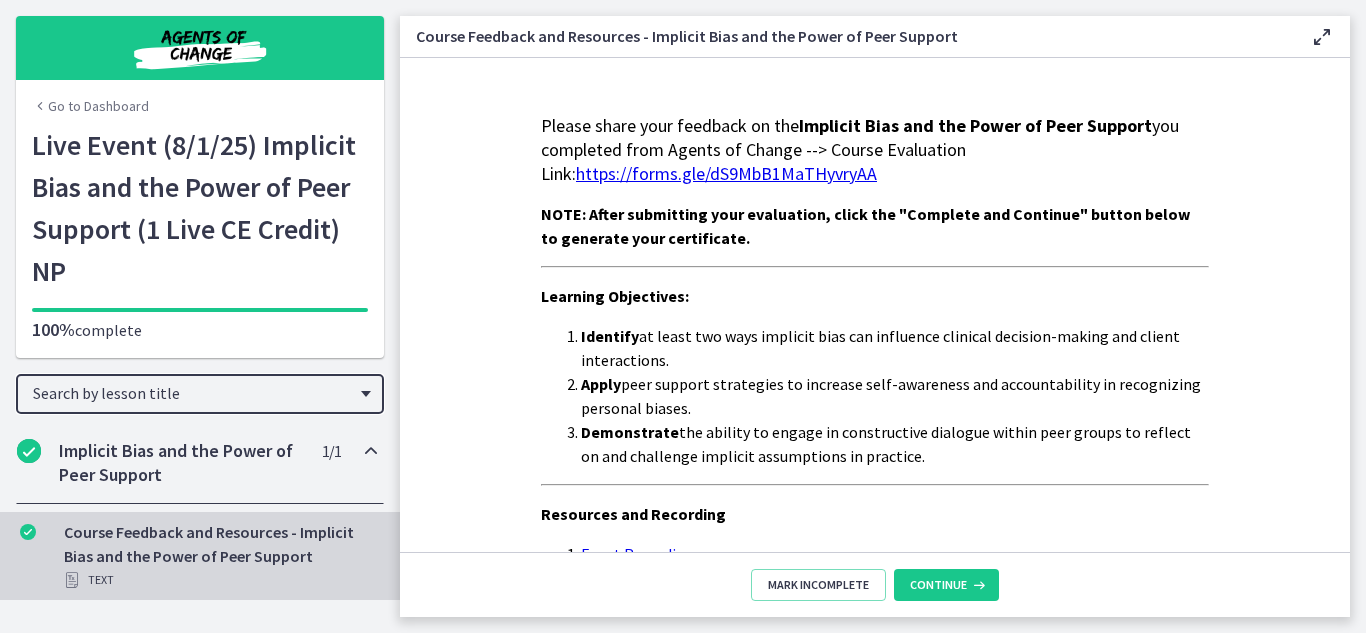 click on "Course Feedback and Resources - Implicit Bias and the Power of Peer Support
Text" at bounding box center [220, 556] 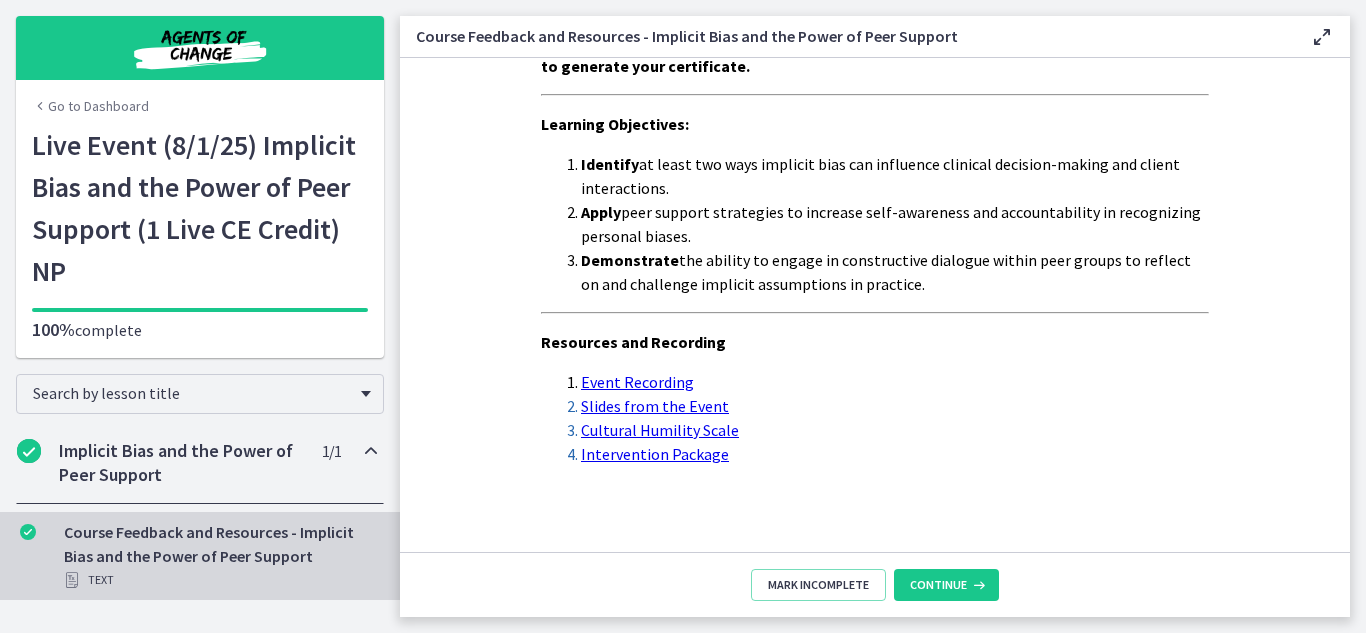 scroll, scrollTop: 182, scrollLeft: 0, axis: vertical 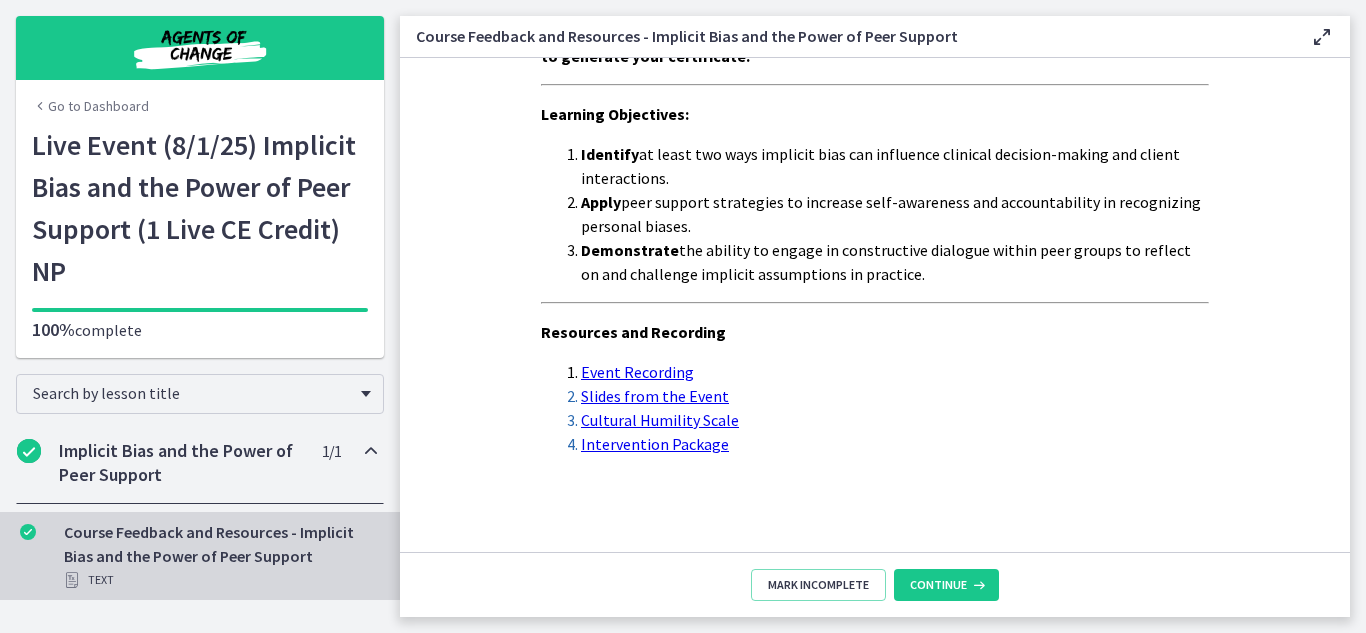 click on "Go to Dashboard" at bounding box center [90, 106] 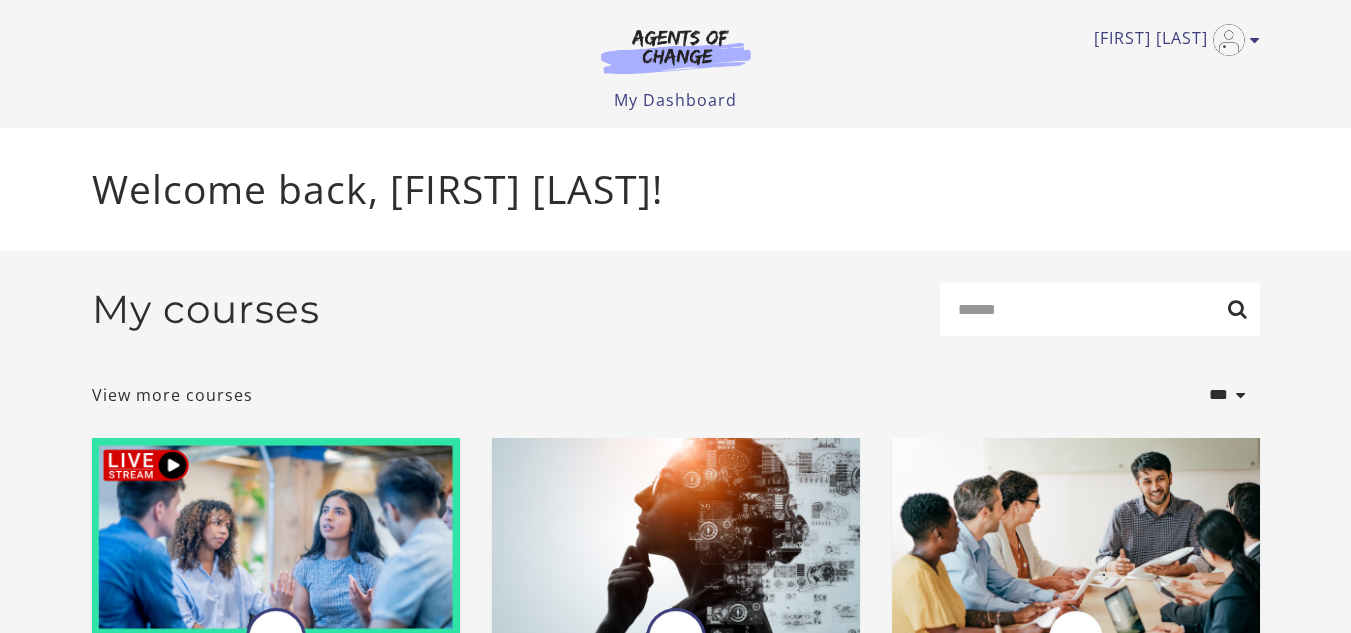 scroll, scrollTop: 0, scrollLeft: 0, axis: both 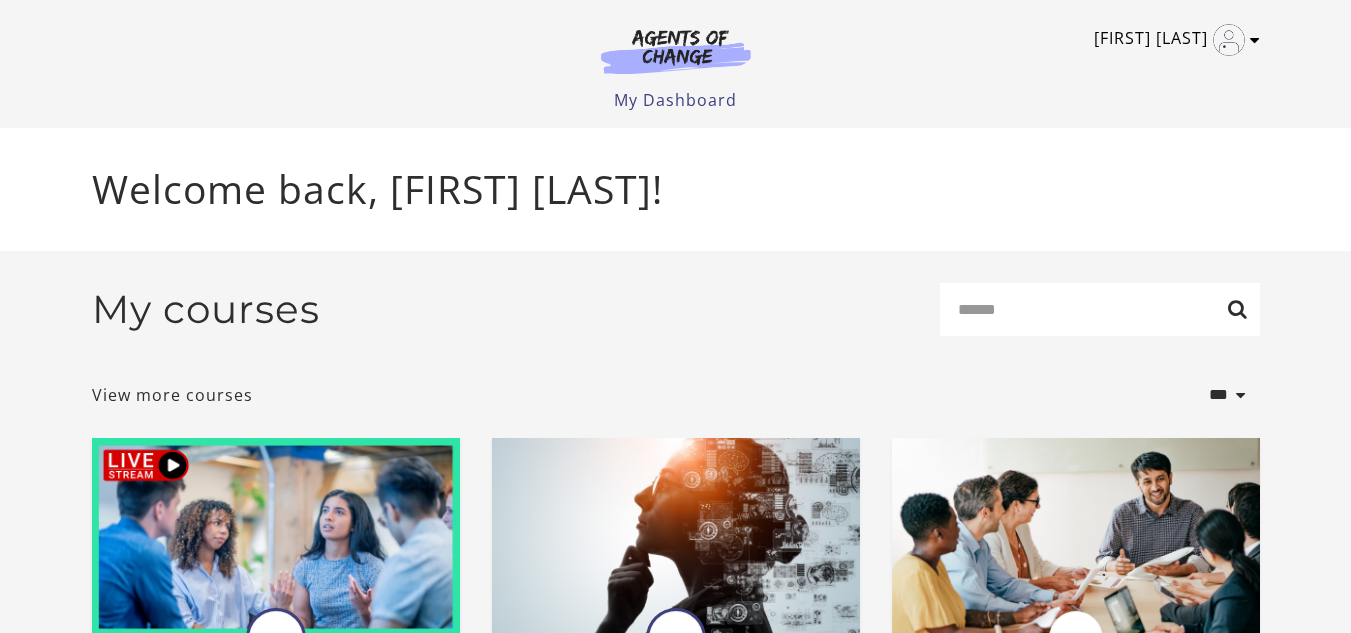 click at bounding box center [1255, 40] 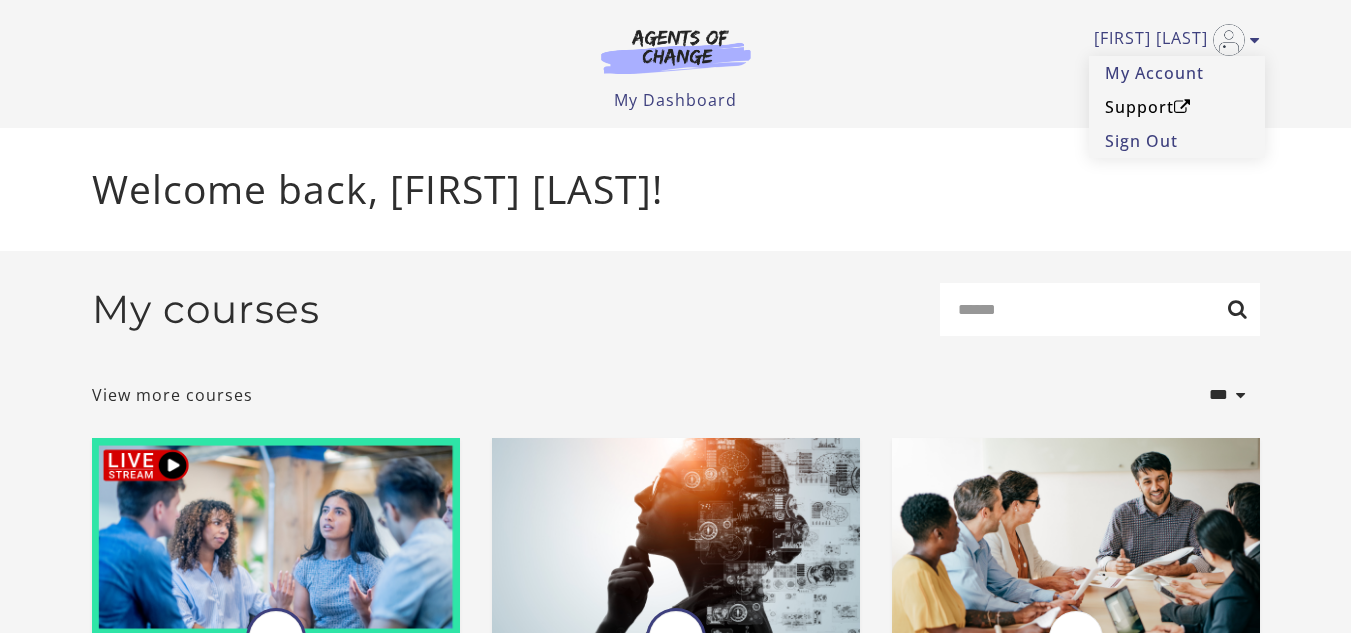 click on "Support" at bounding box center [1177, 107] 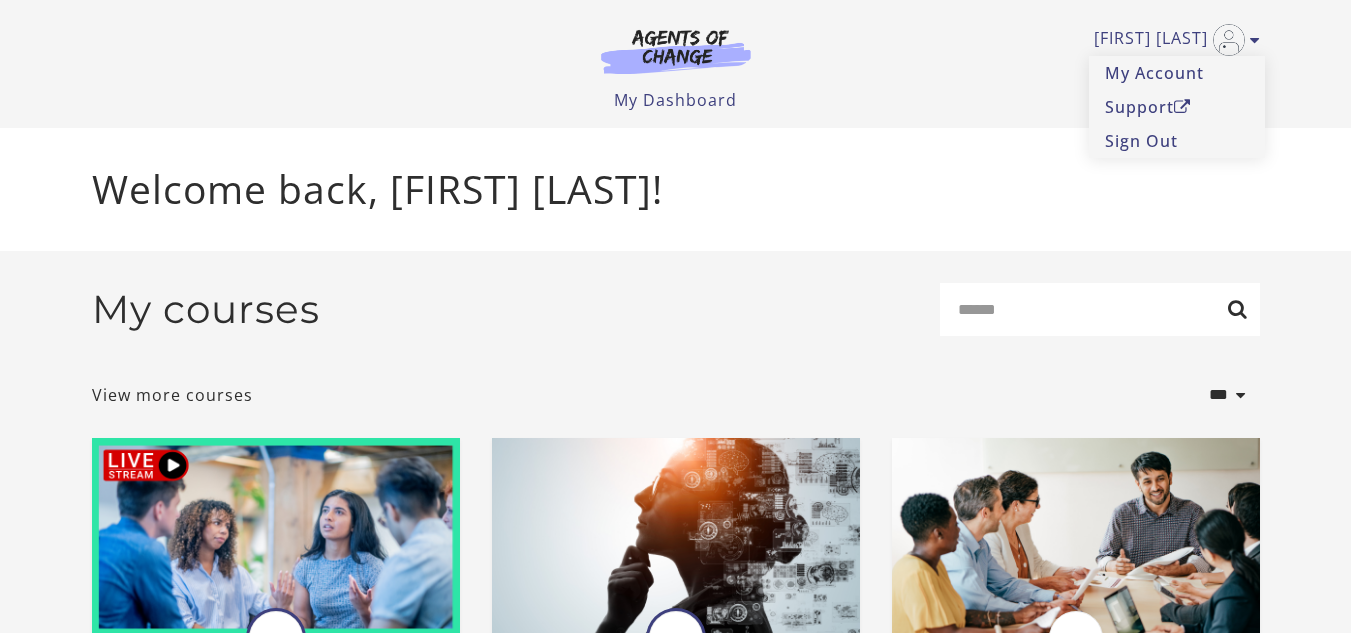 click on "Welcome back, [FIRST] [LAST]!" at bounding box center [676, 189] 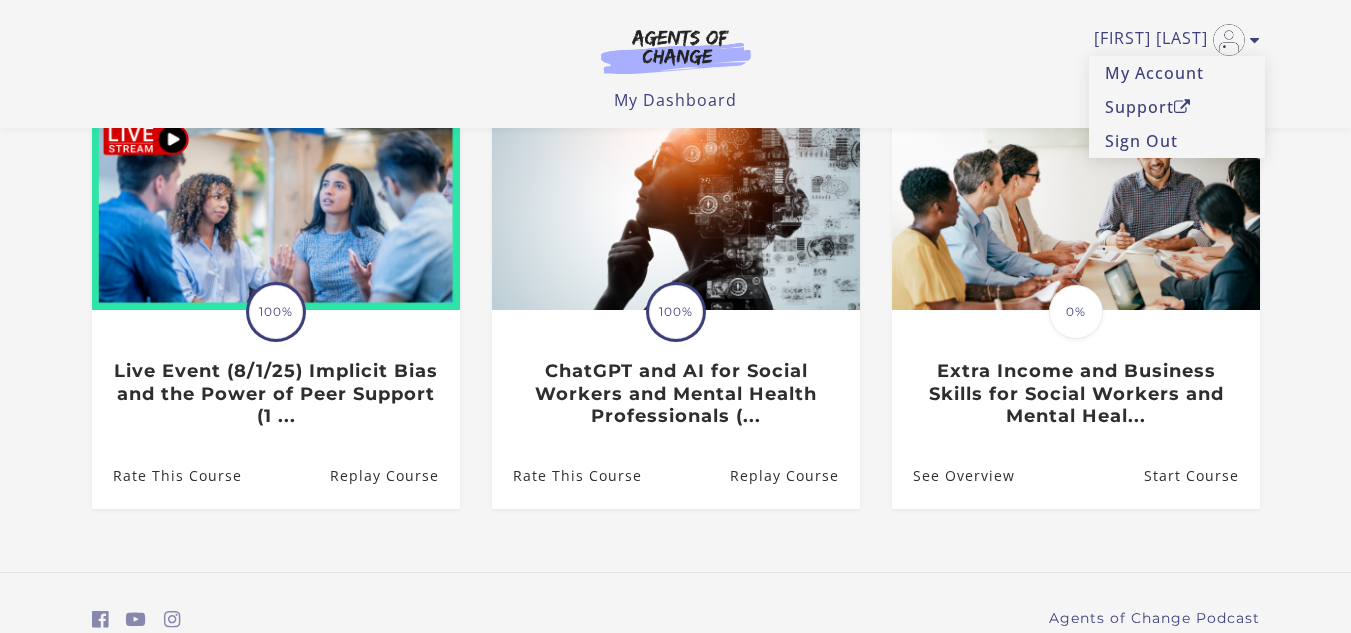 scroll, scrollTop: 288, scrollLeft: 0, axis: vertical 